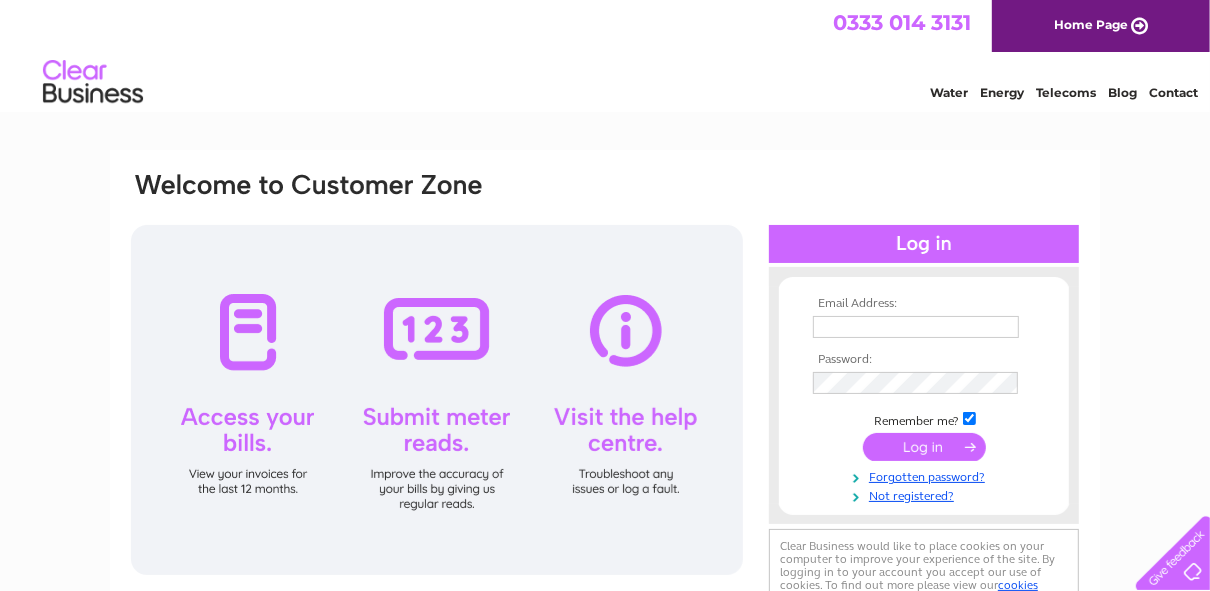 scroll, scrollTop: 0, scrollLeft: 0, axis: both 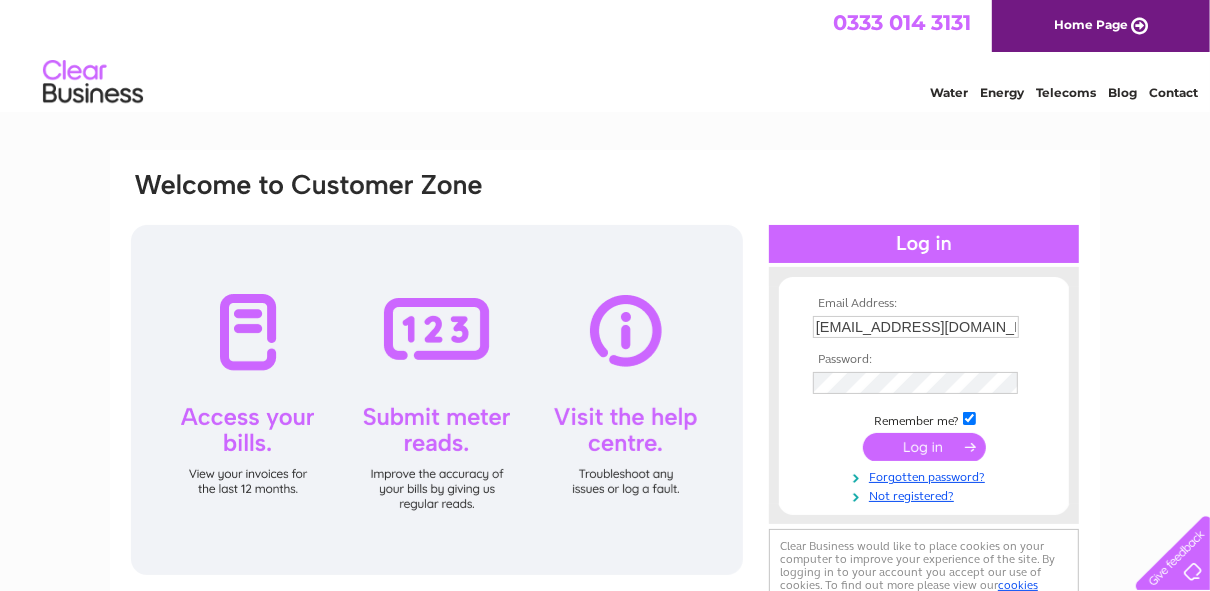 click at bounding box center (924, 447) 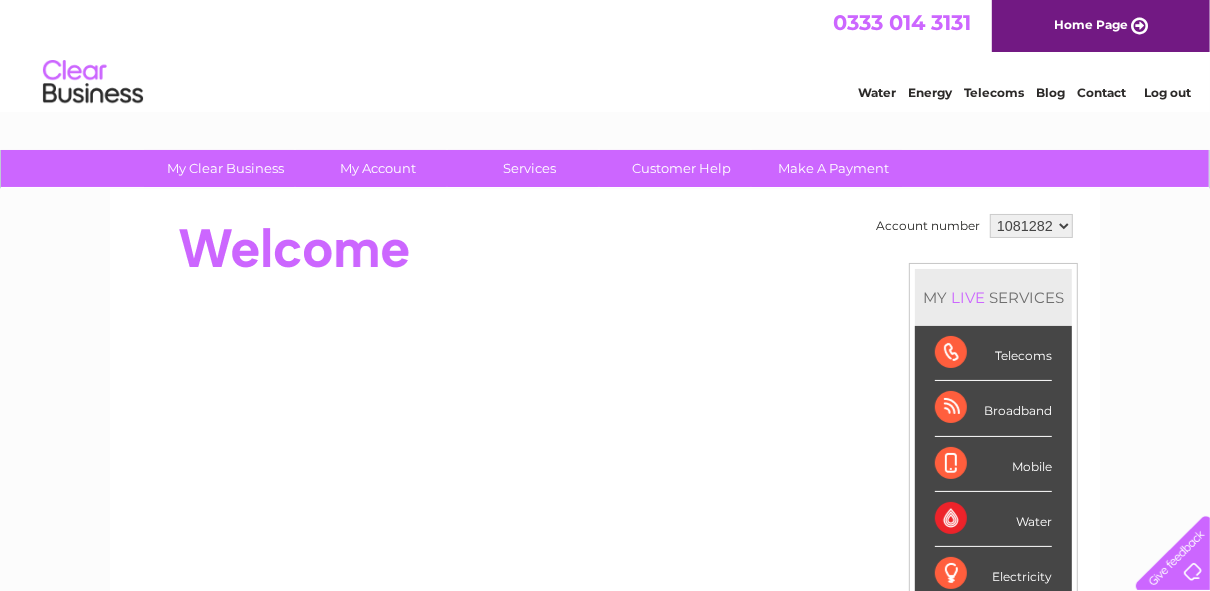scroll, scrollTop: 0, scrollLeft: 0, axis: both 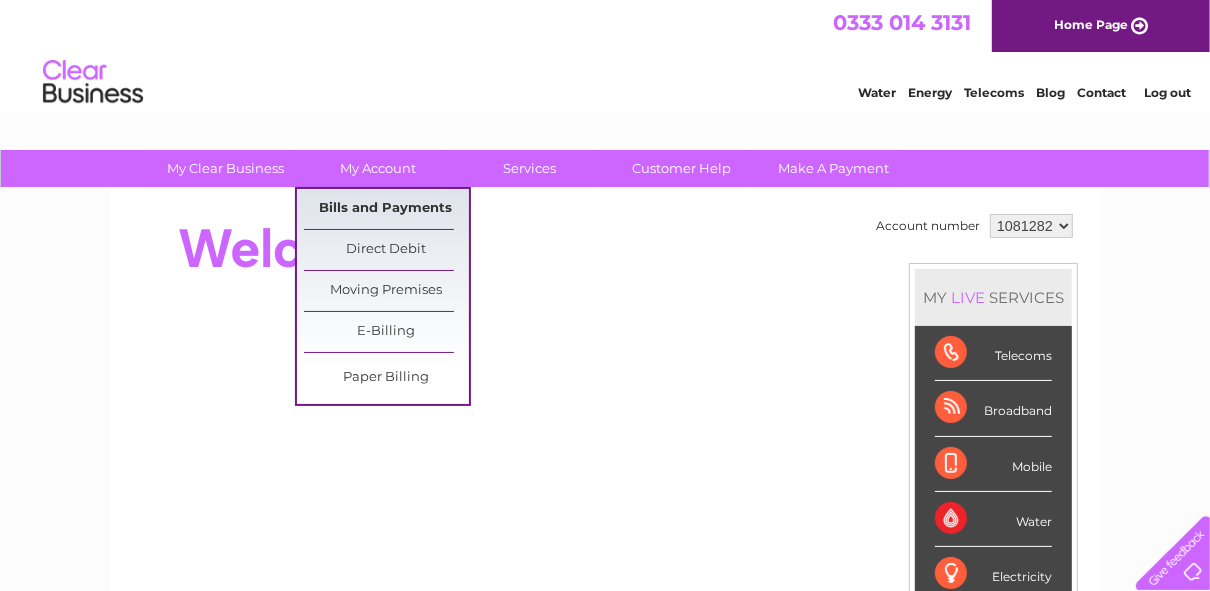 click on "Bills and Payments" at bounding box center [386, 209] 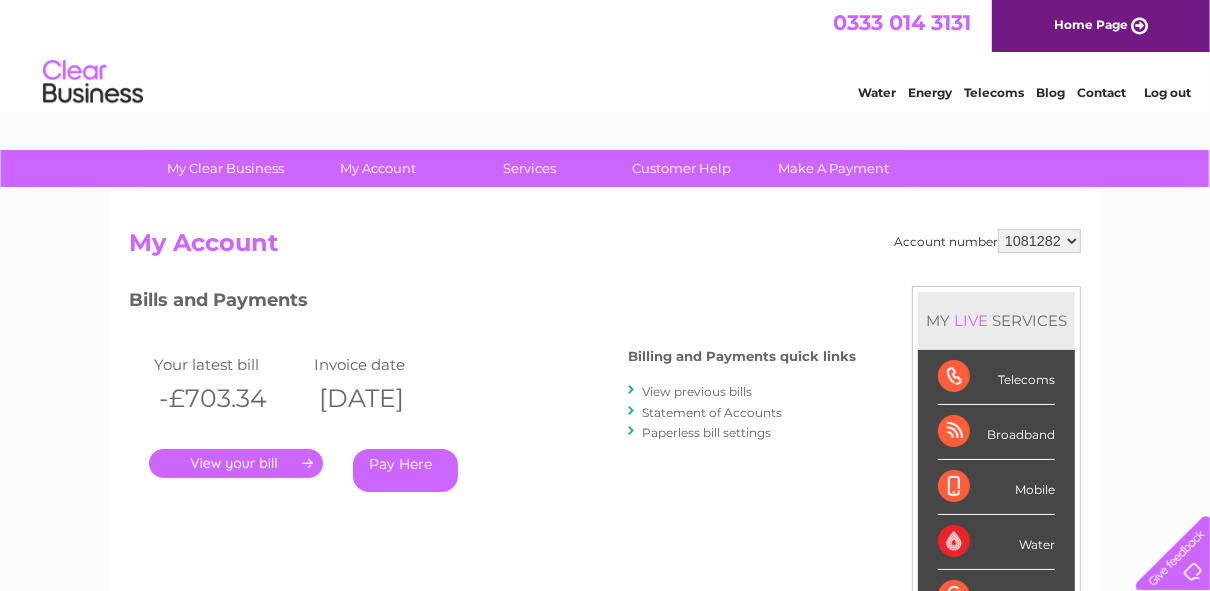 scroll, scrollTop: 0, scrollLeft: 0, axis: both 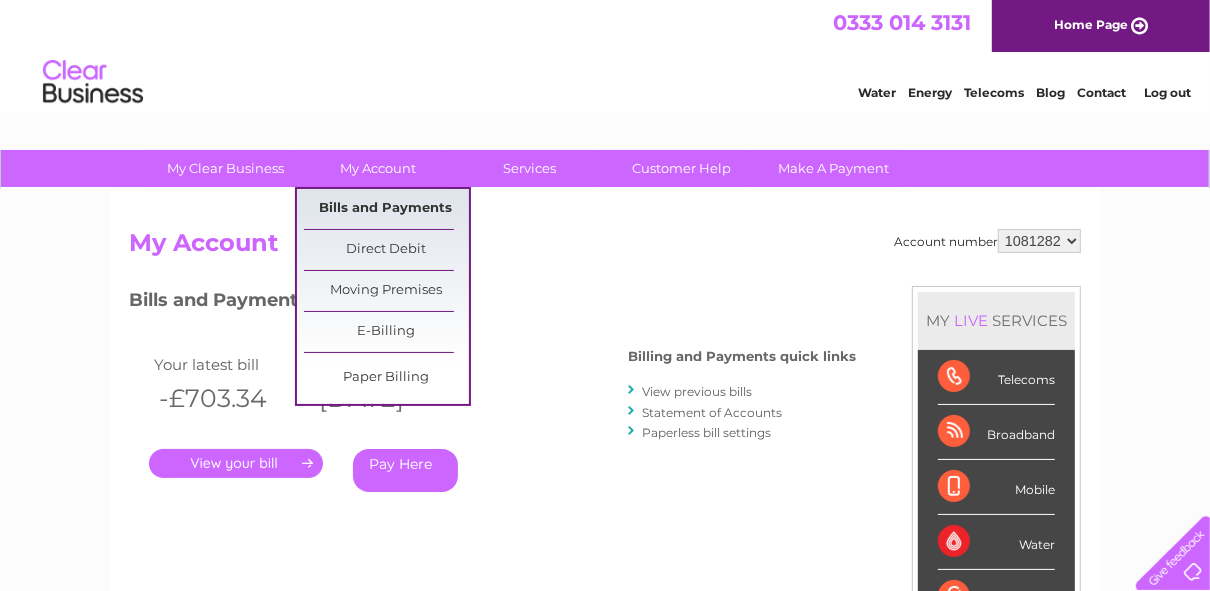 click on "Bills and Payments" at bounding box center (386, 209) 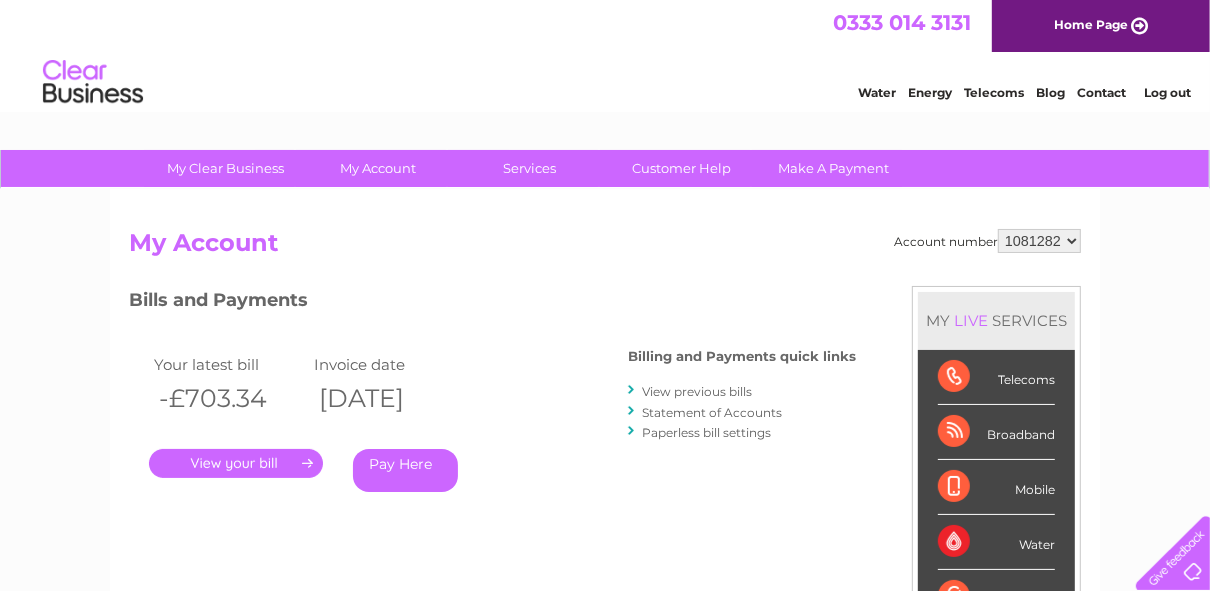 scroll, scrollTop: 0, scrollLeft: 0, axis: both 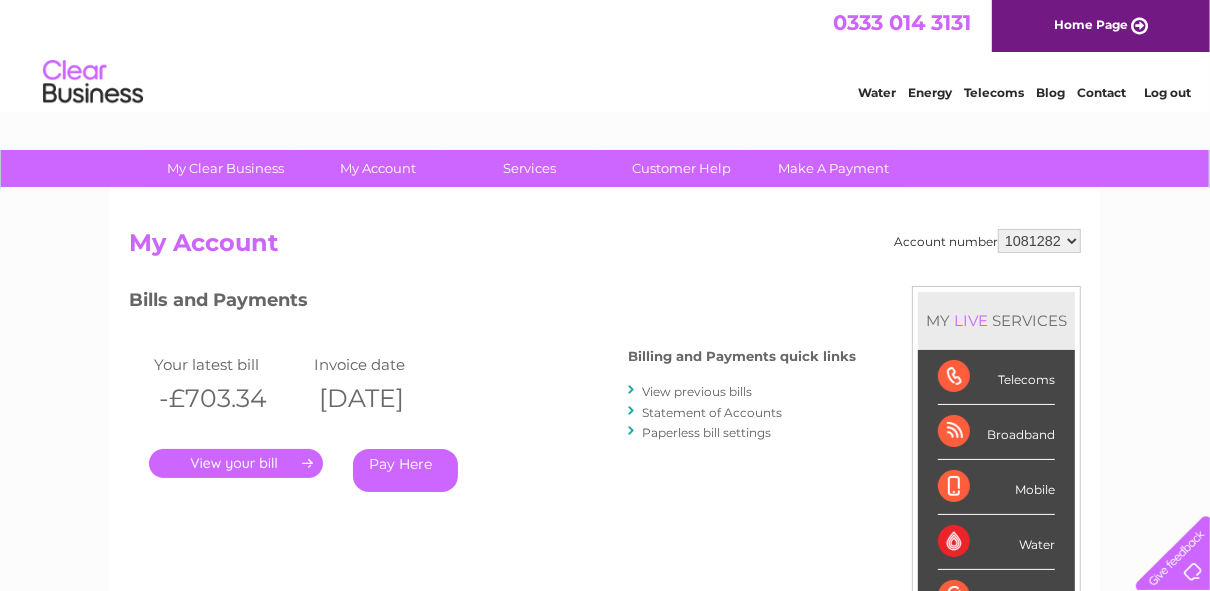click on "View previous bills" at bounding box center (697, 391) 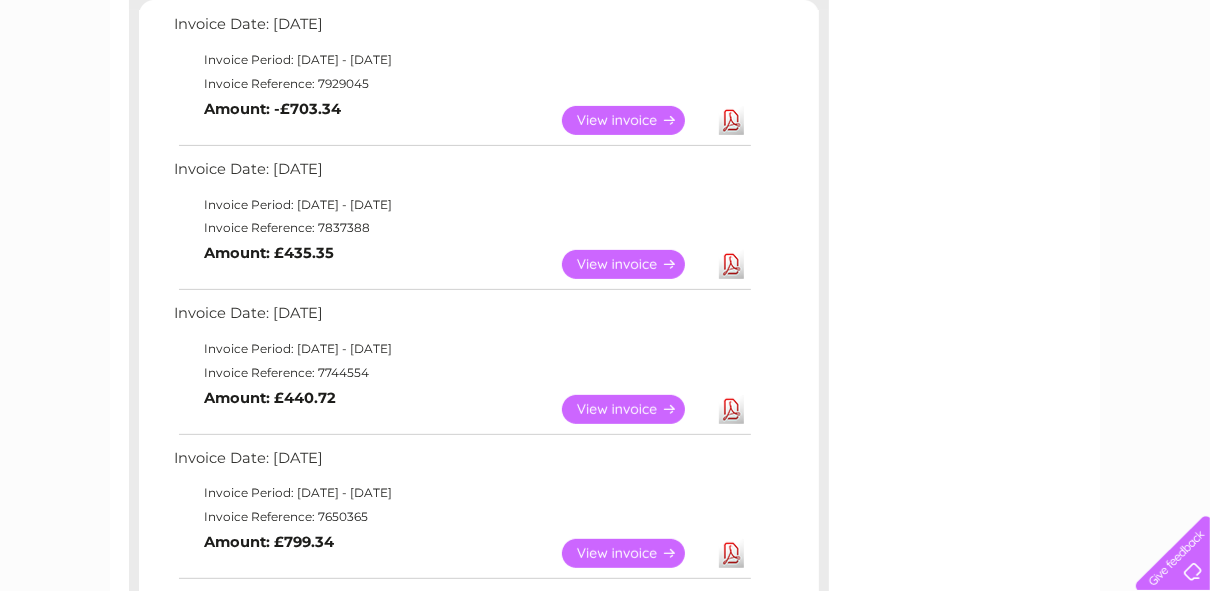 scroll, scrollTop: 364, scrollLeft: 0, axis: vertical 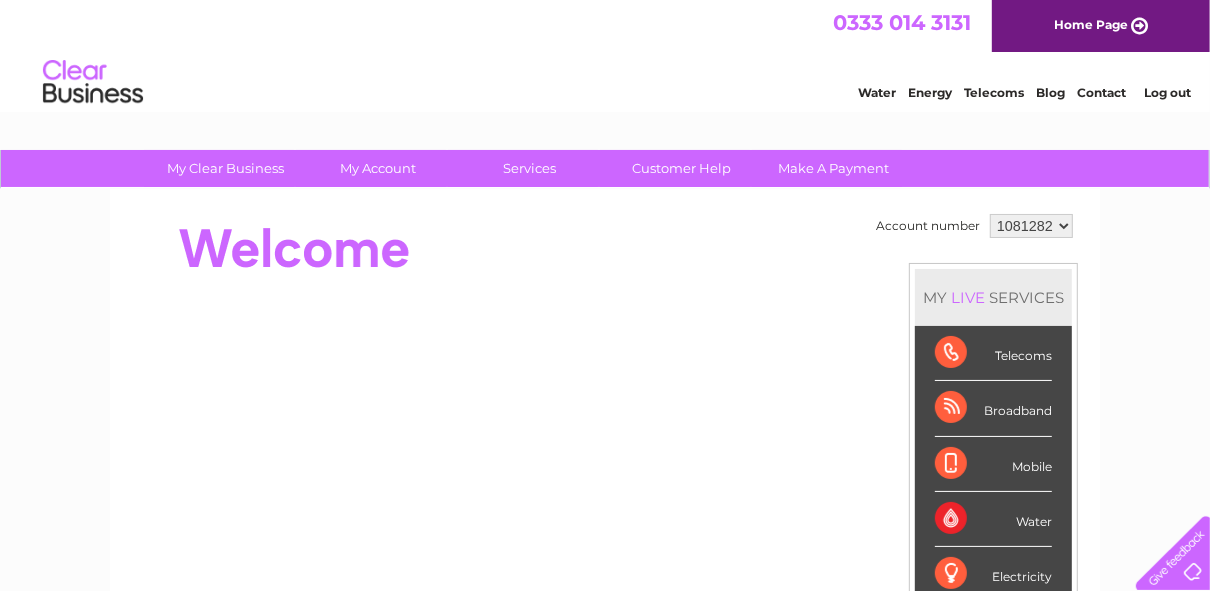 click on "Log out" at bounding box center [1167, 92] 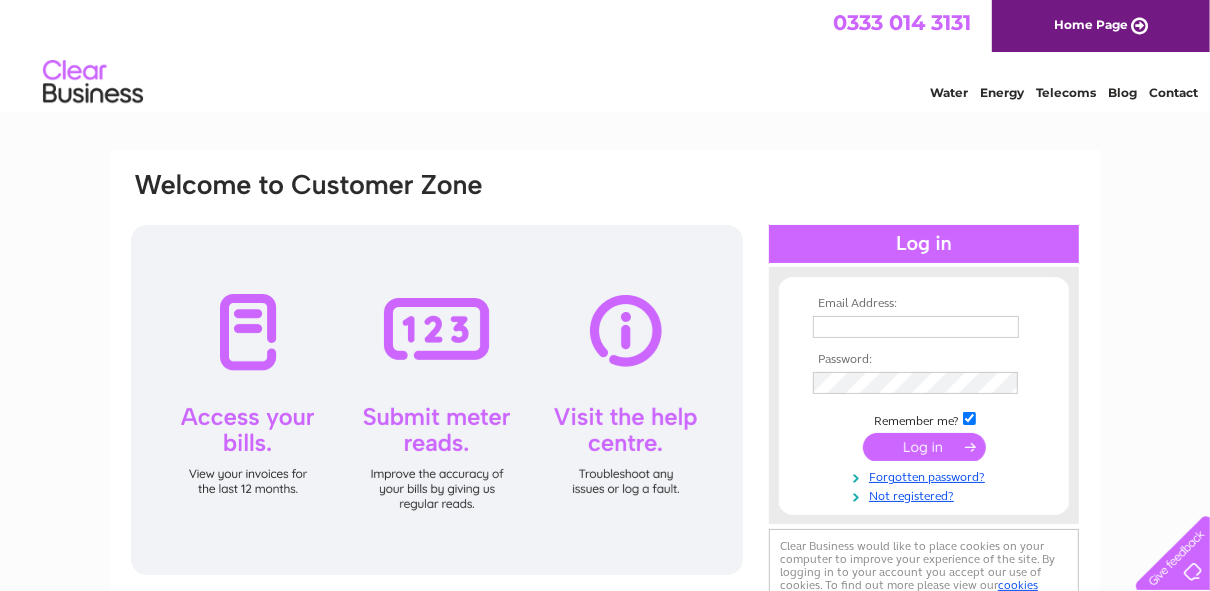 scroll, scrollTop: 0, scrollLeft: 0, axis: both 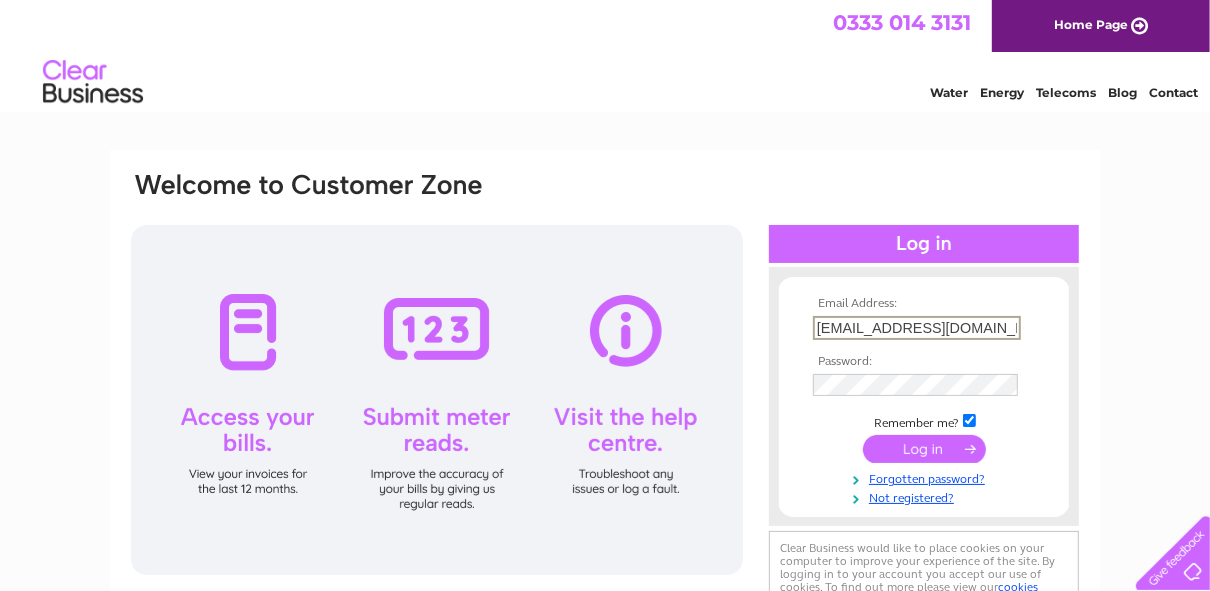 click on "jcdouglas@live.co.uk" at bounding box center [917, 328] 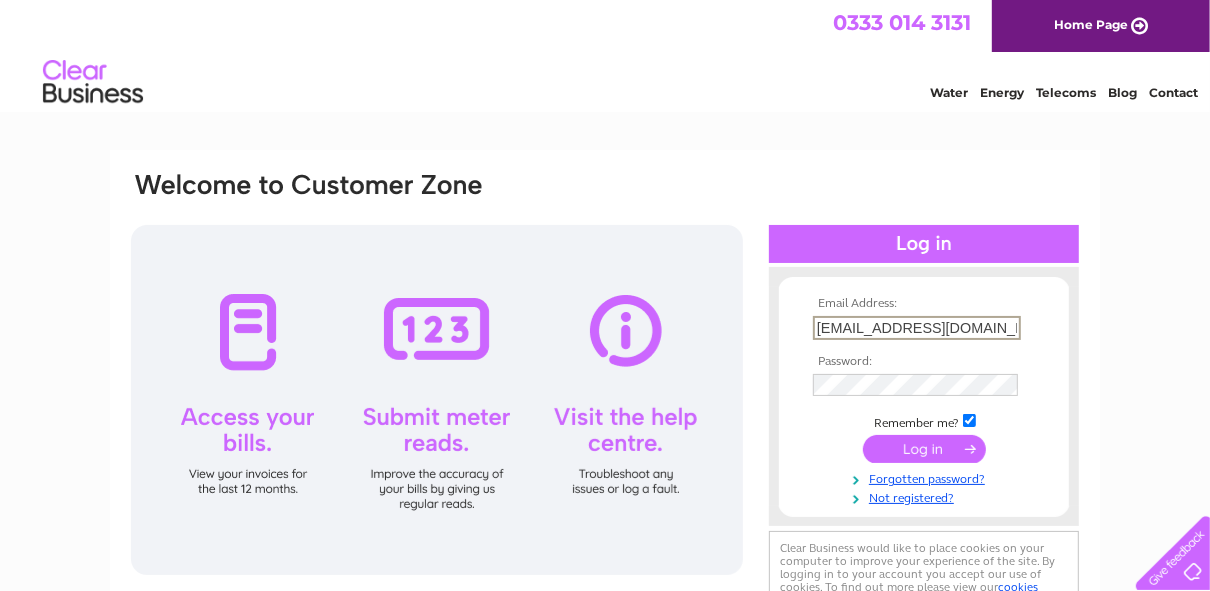 type on "margaret@antipasti.co.uk" 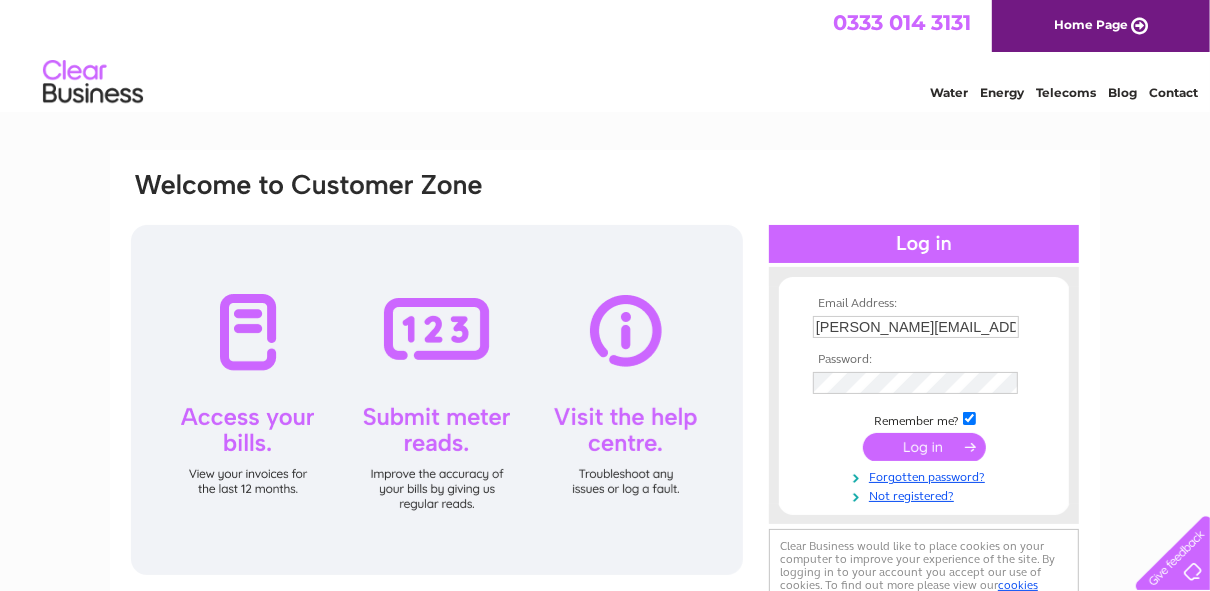 click at bounding box center [924, 447] 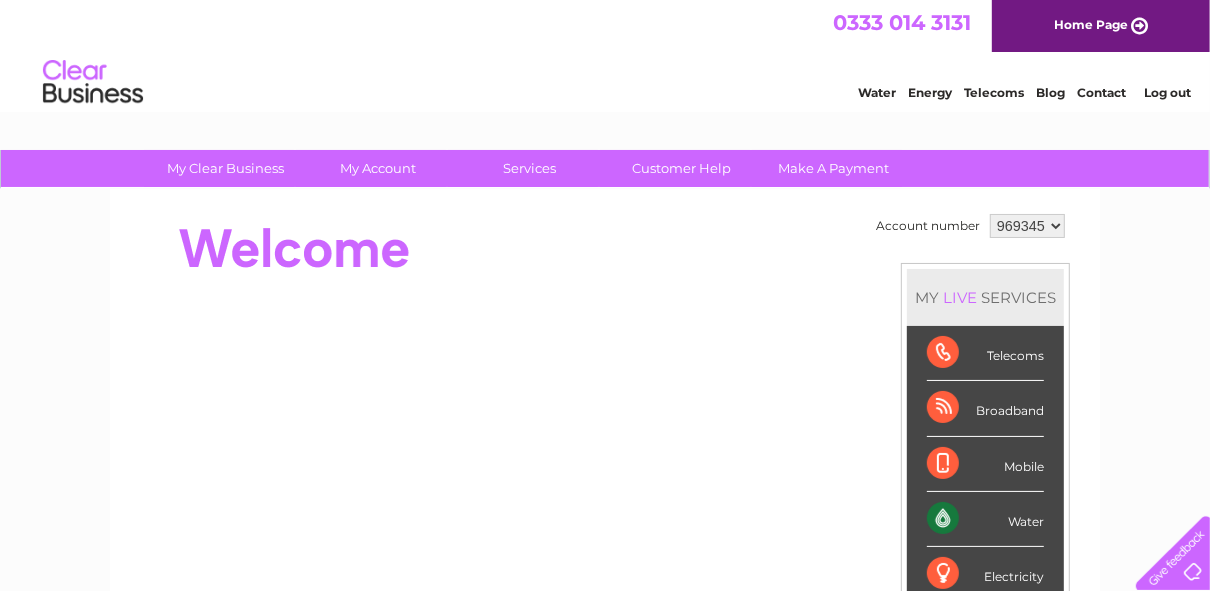 scroll, scrollTop: 0, scrollLeft: 0, axis: both 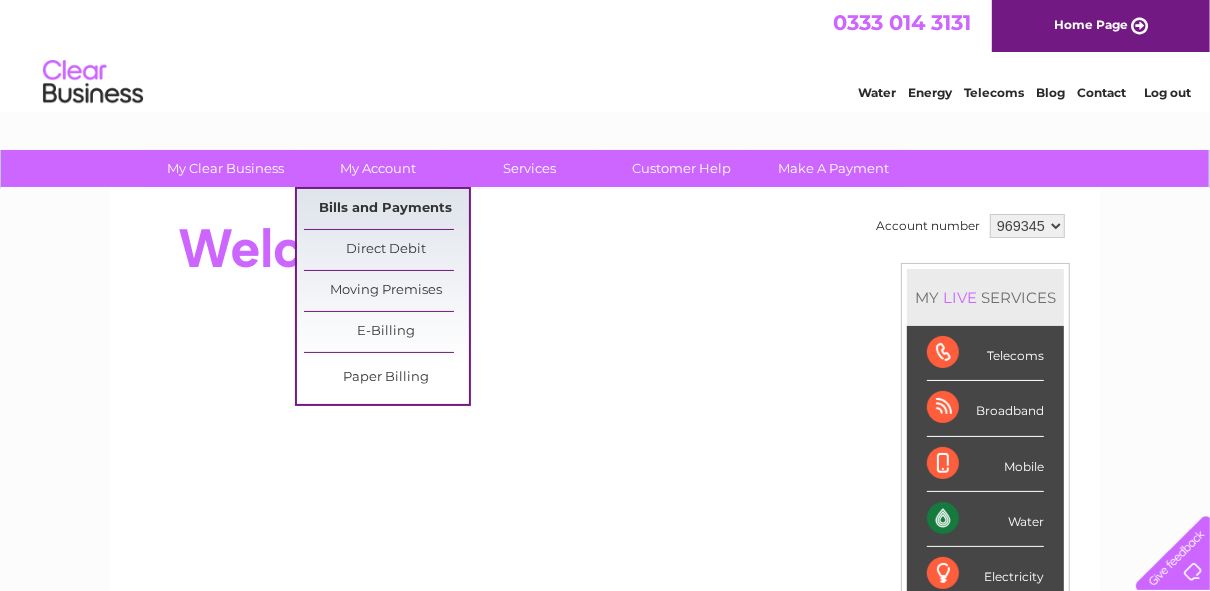 click on "Bills and Payments" at bounding box center [386, 209] 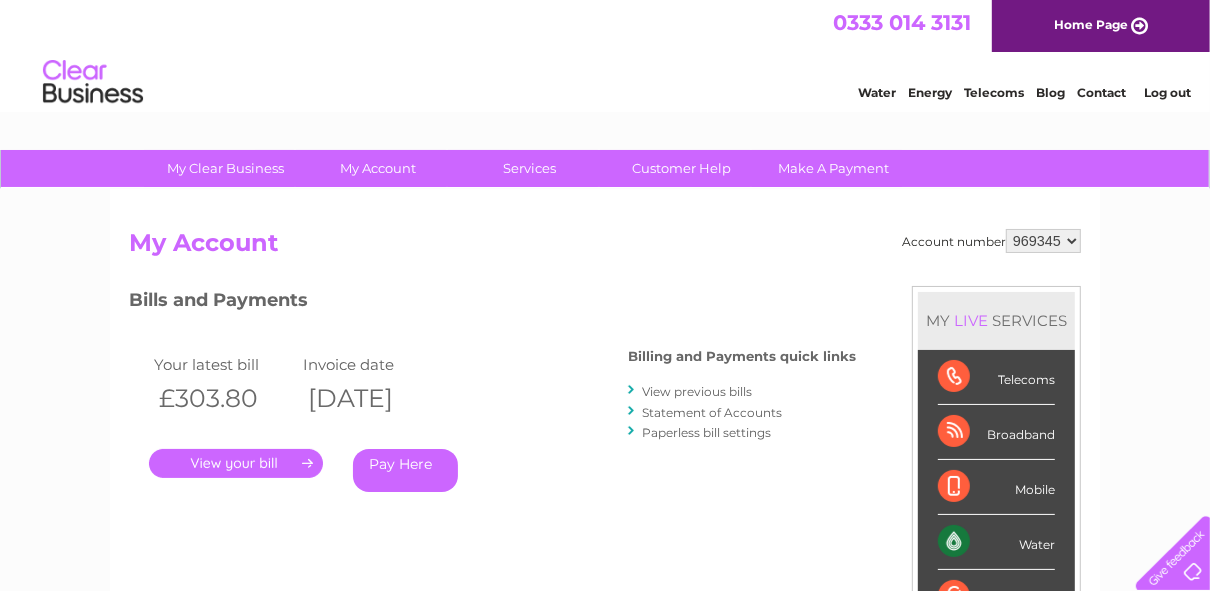 scroll, scrollTop: 0, scrollLeft: 0, axis: both 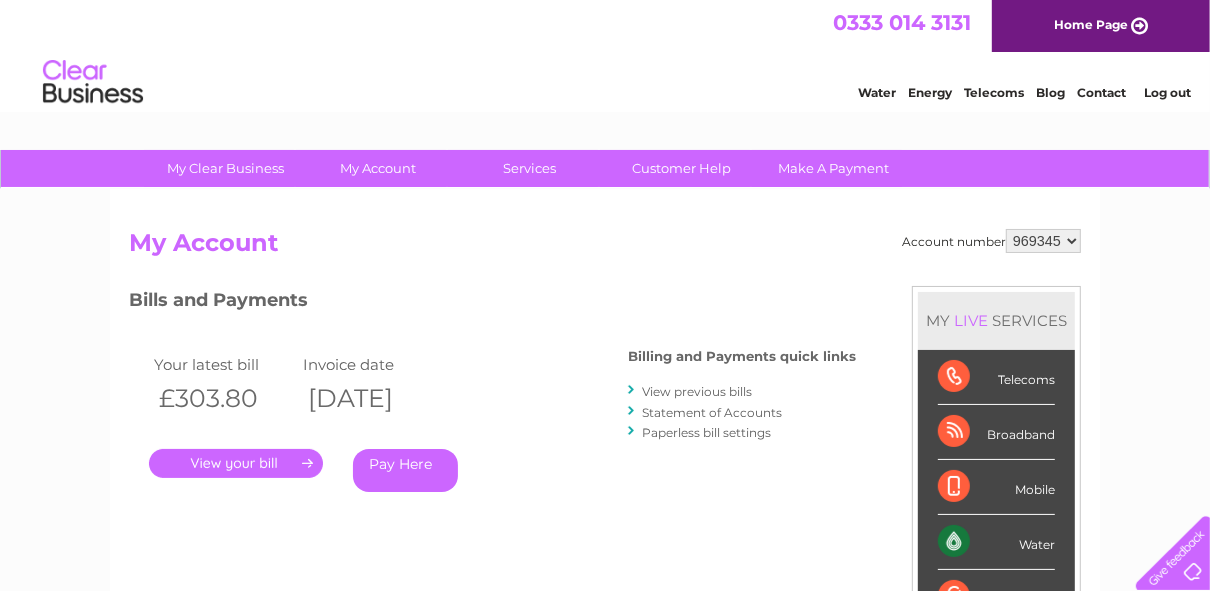 click on "View previous bills" at bounding box center (697, 391) 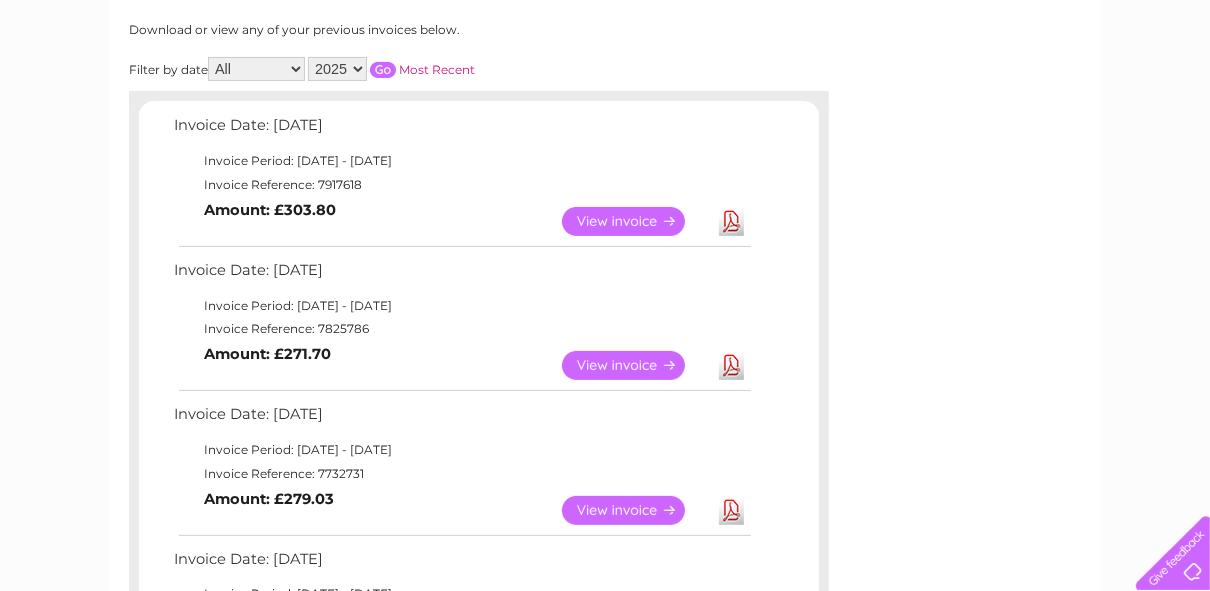 scroll, scrollTop: 232, scrollLeft: 0, axis: vertical 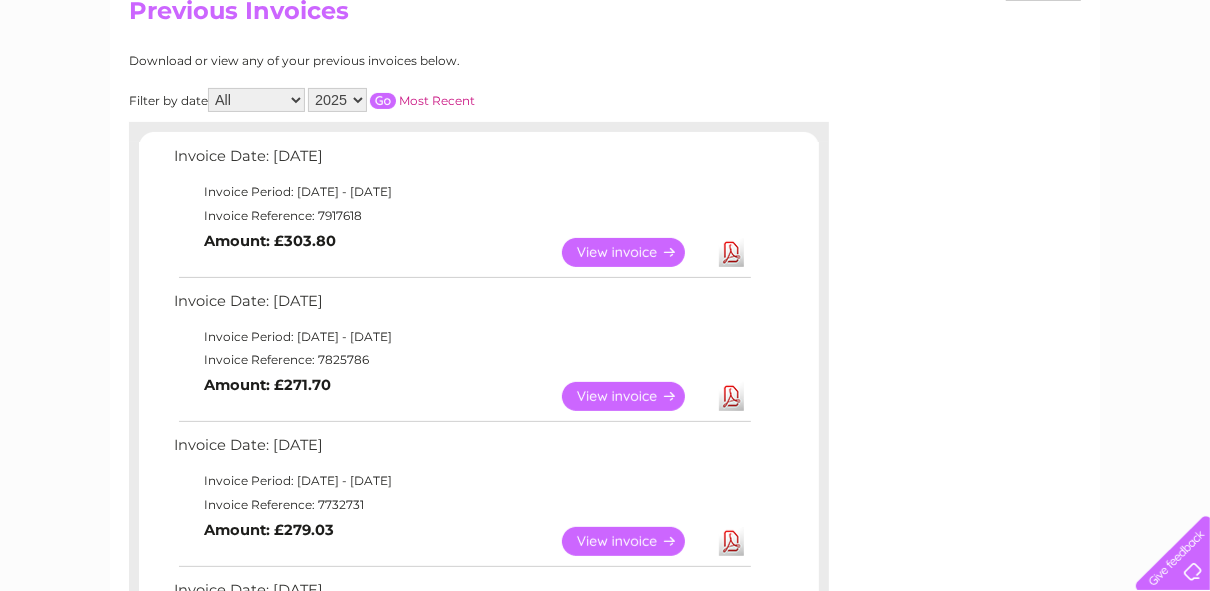 click on "Invoice Date: 09 July 2025
Invoice Period: 1 July 2025 -  31 July 2025
Invoice Reference: 7917618
View
Download
Amount: £303.80
View" at bounding box center [479, 643] 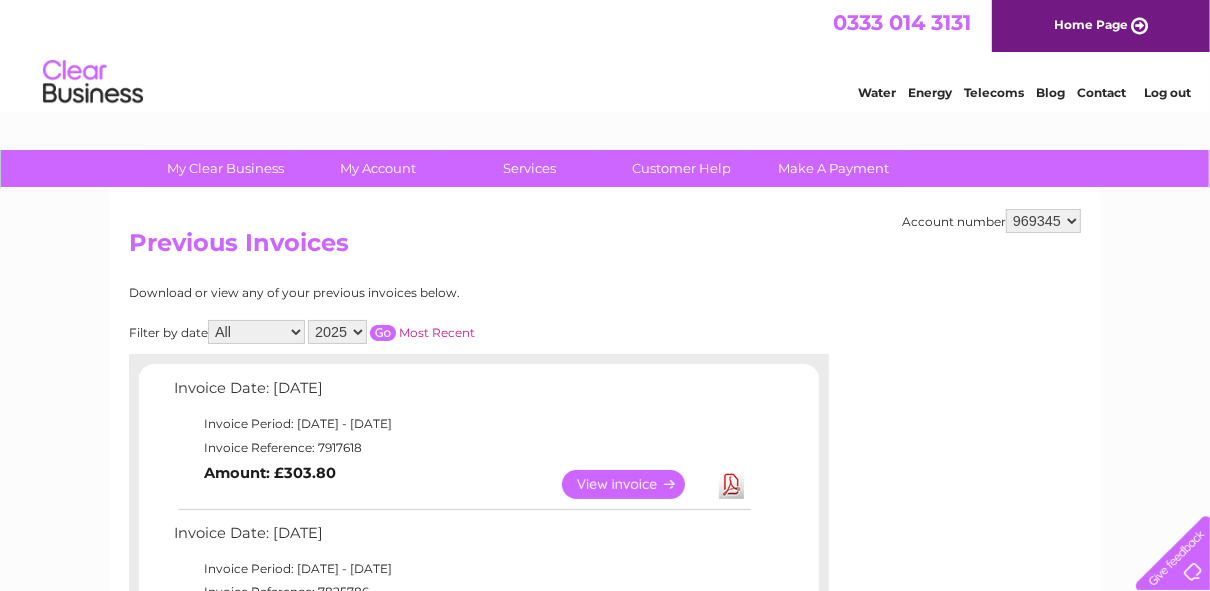 click on "Log out" at bounding box center [1167, 92] 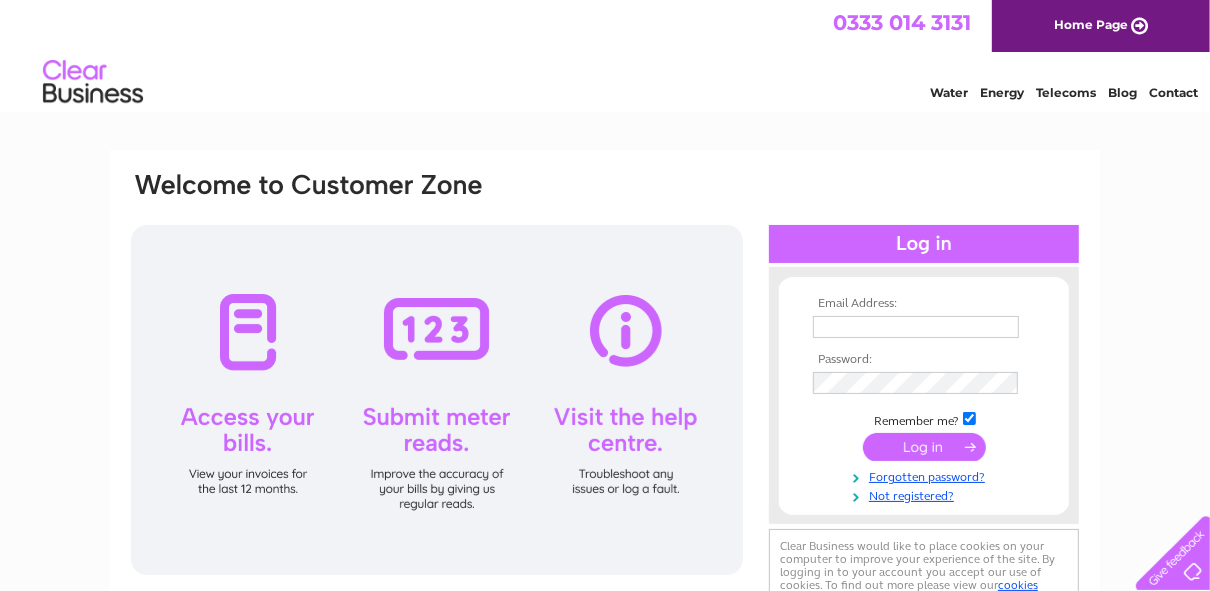 scroll, scrollTop: 0, scrollLeft: 0, axis: both 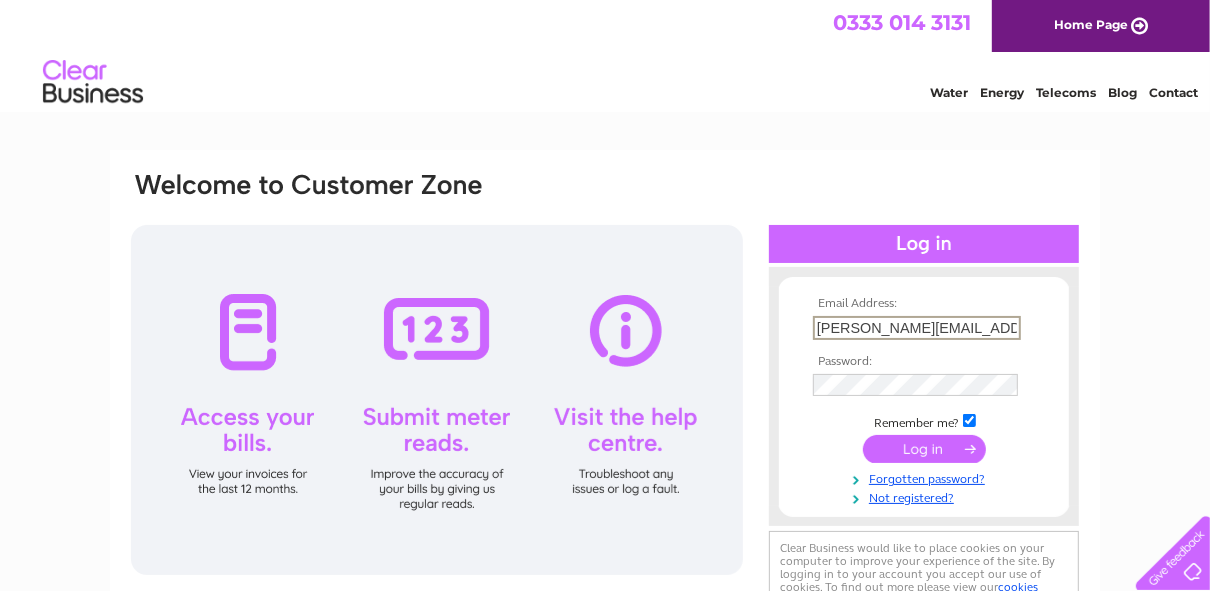 click on "margaret@antipasti.co.uk" at bounding box center [917, 328] 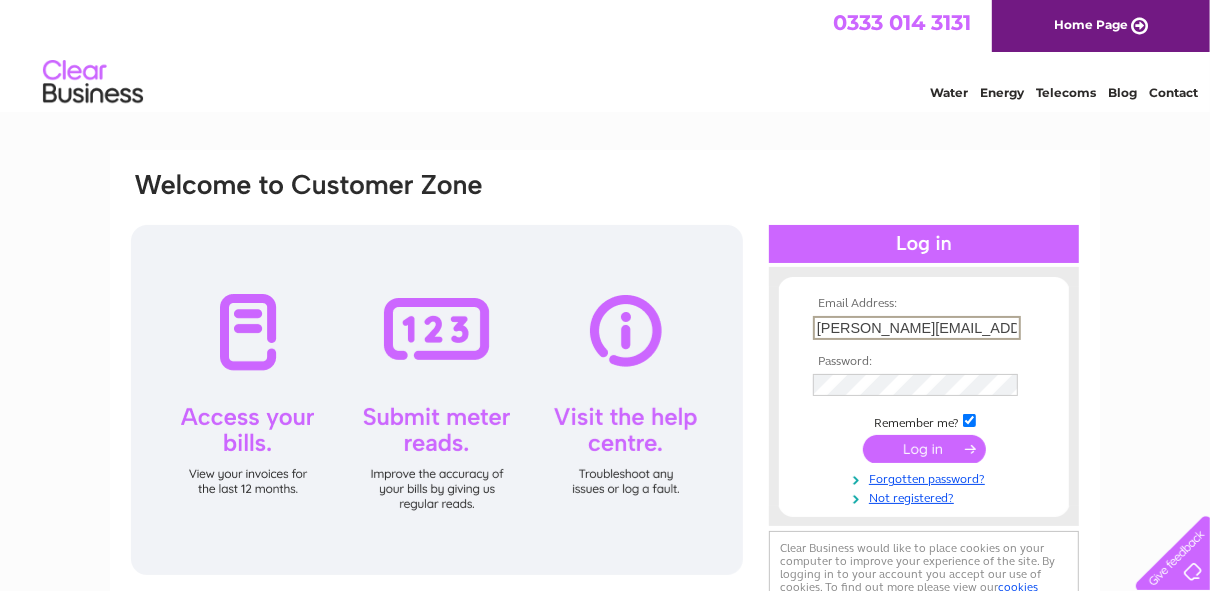 type on "nmdouglas@live.co.uk" 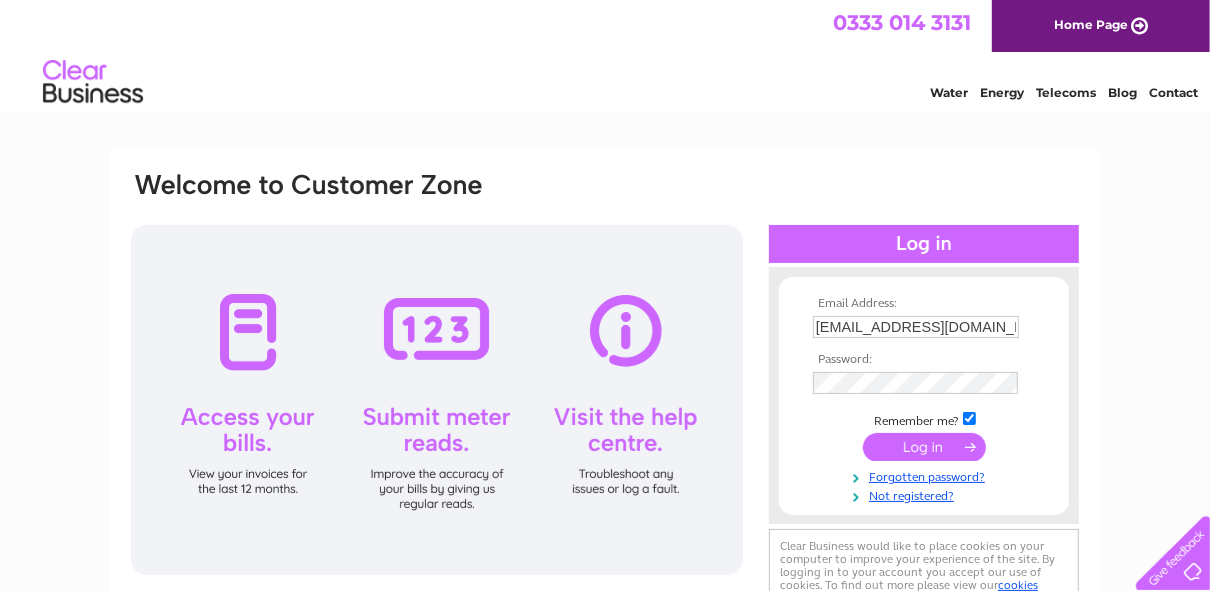click at bounding box center (924, 447) 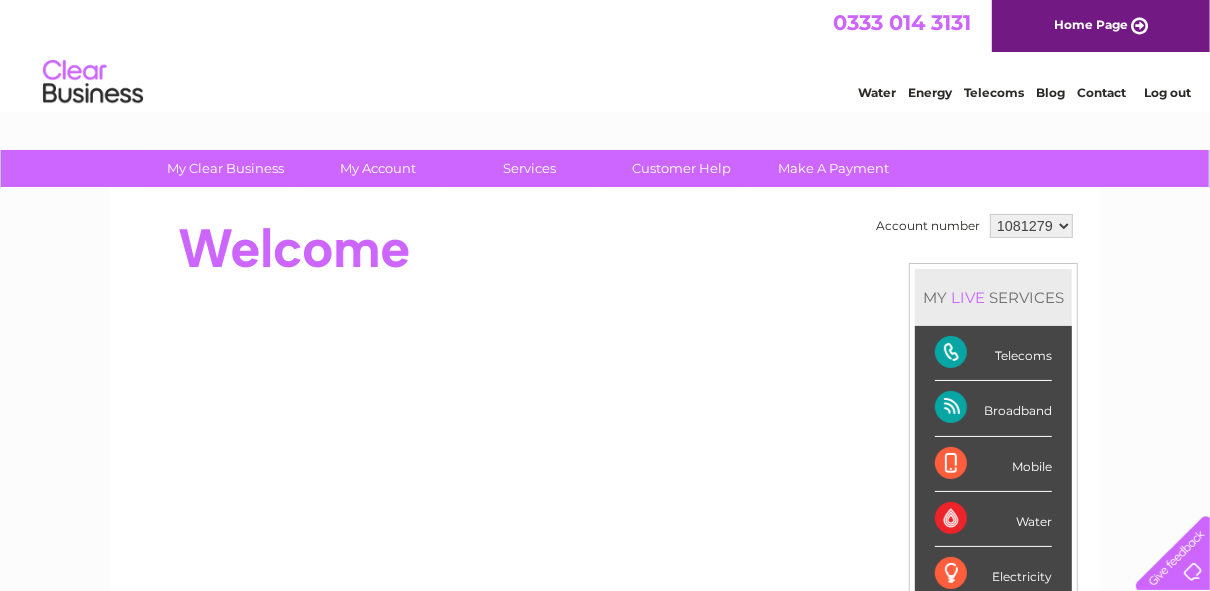 scroll, scrollTop: 0, scrollLeft: 0, axis: both 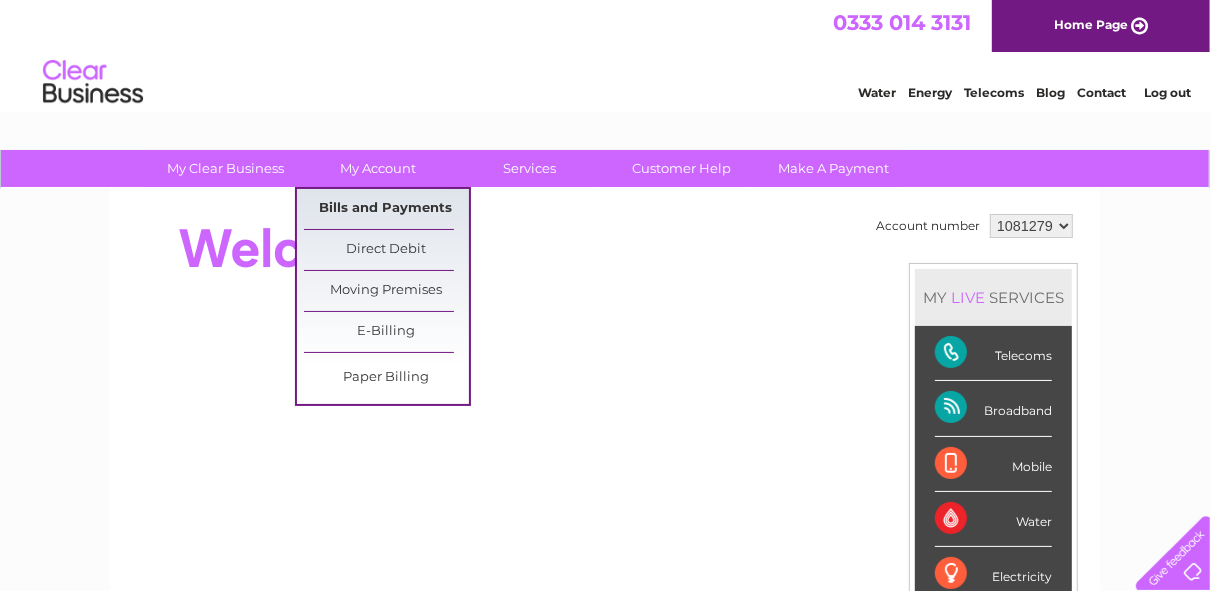 click on "Bills and Payments" at bounding box center [386, 209] 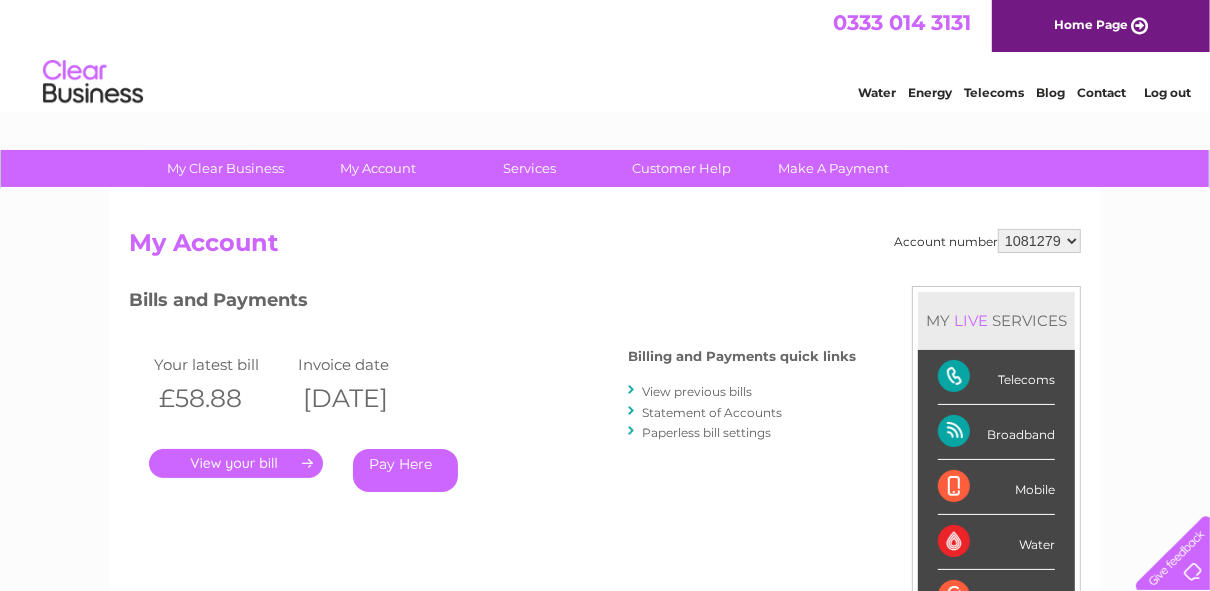 scroll, scrollTop: 0, scrollLeft: 0, axis: both 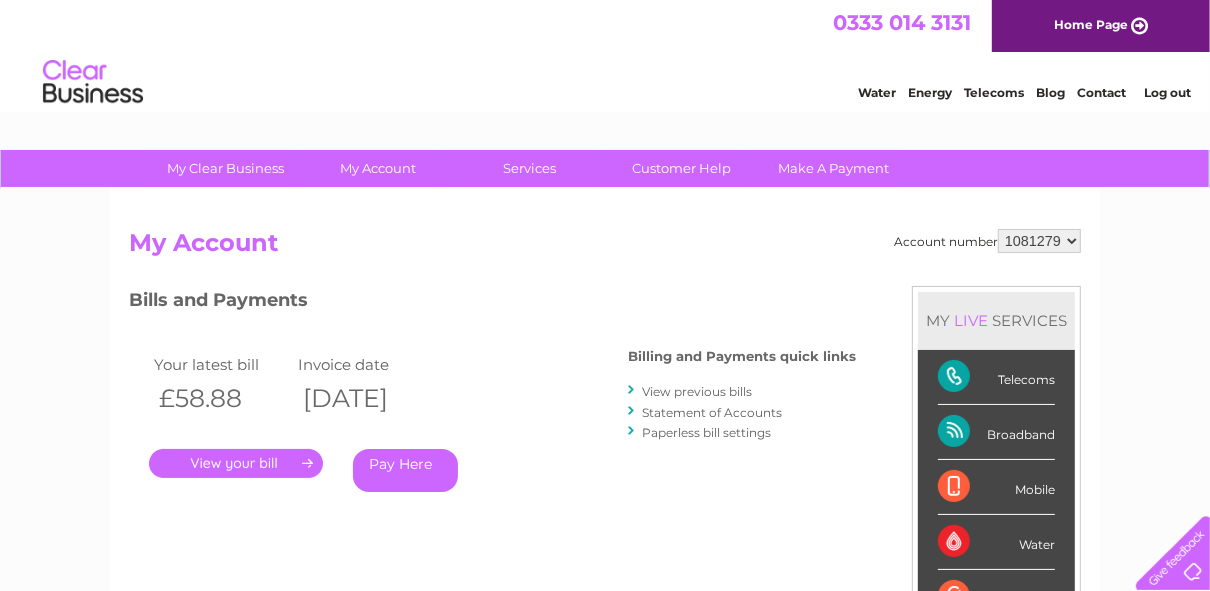 click on "View previous bills" at bounding box center (697, 391) 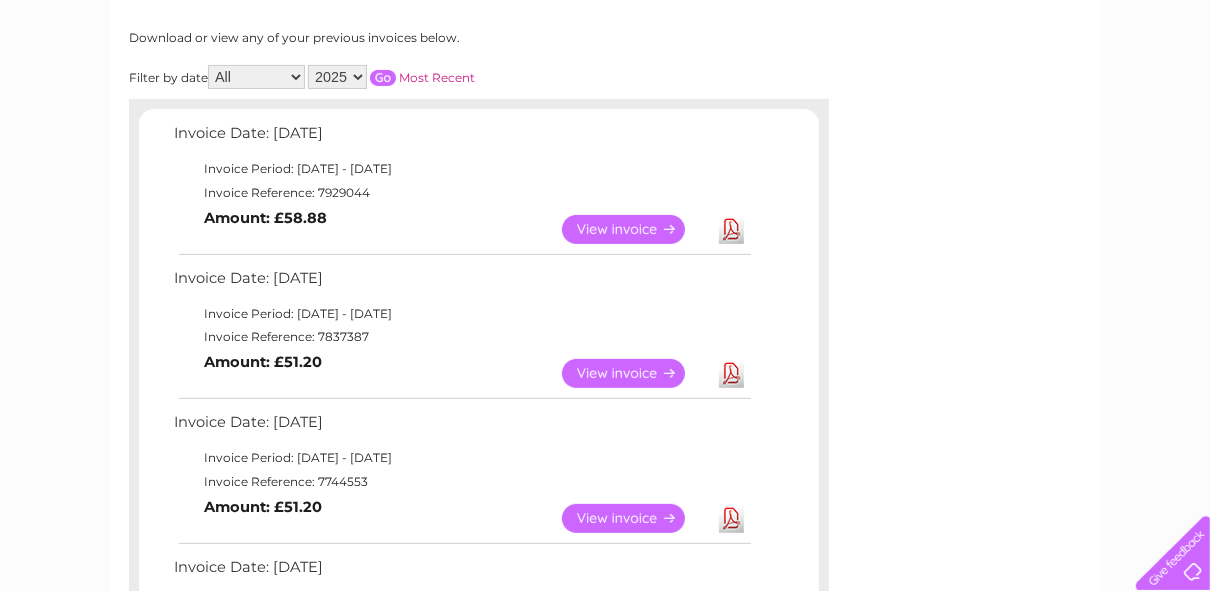 scroll, scrollTop: 256, scrollLeft: 0, axis: vertical 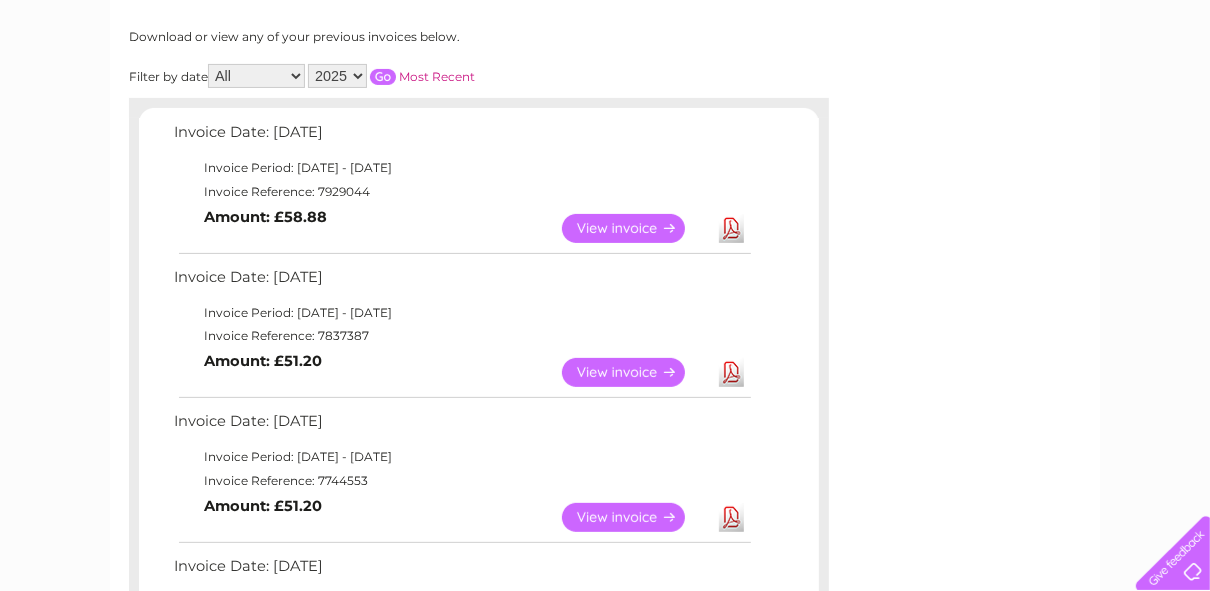 click on "Download" at bounding box center (731, 228) 